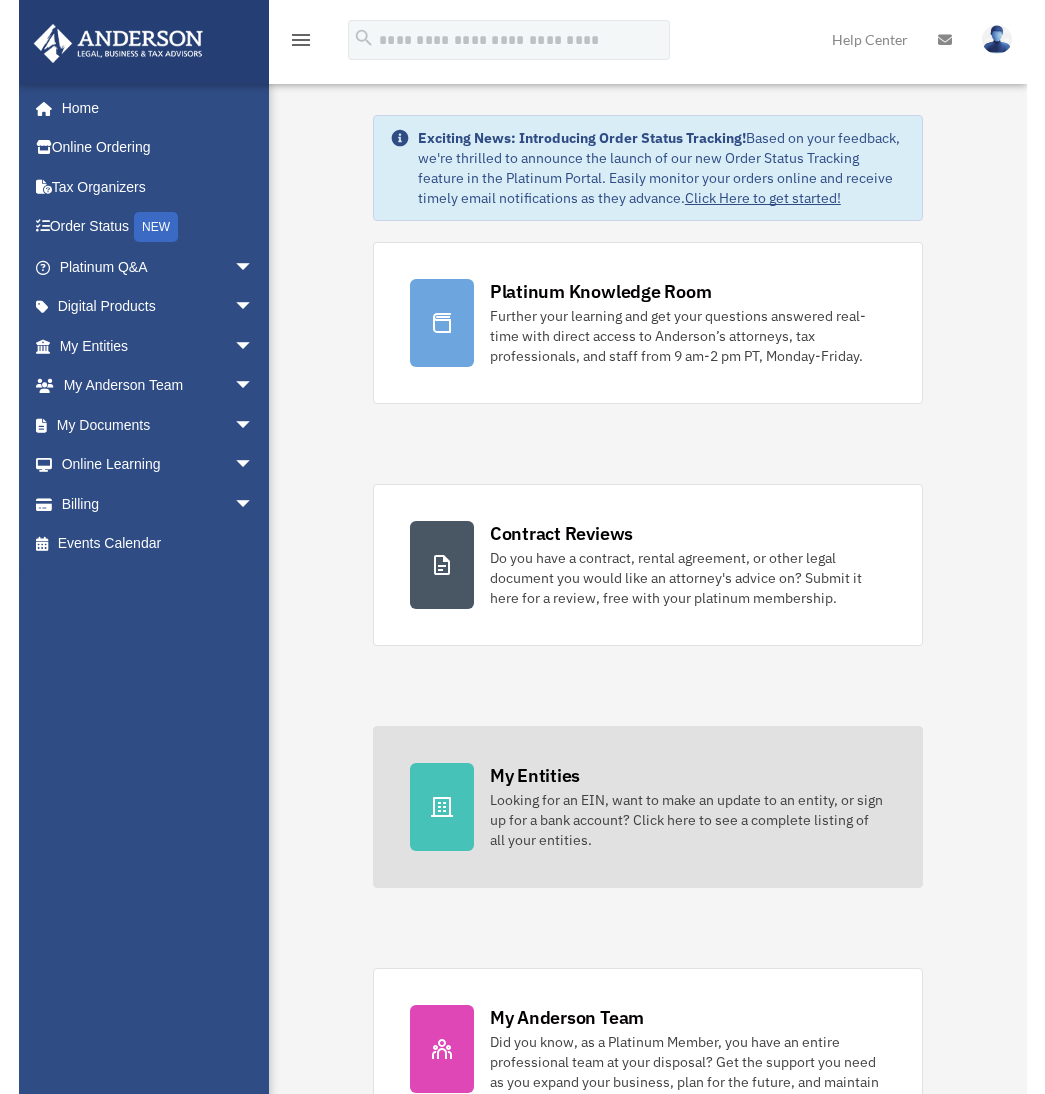 scroll, scrollTop: 0, scrollLeft: 0, axis: both 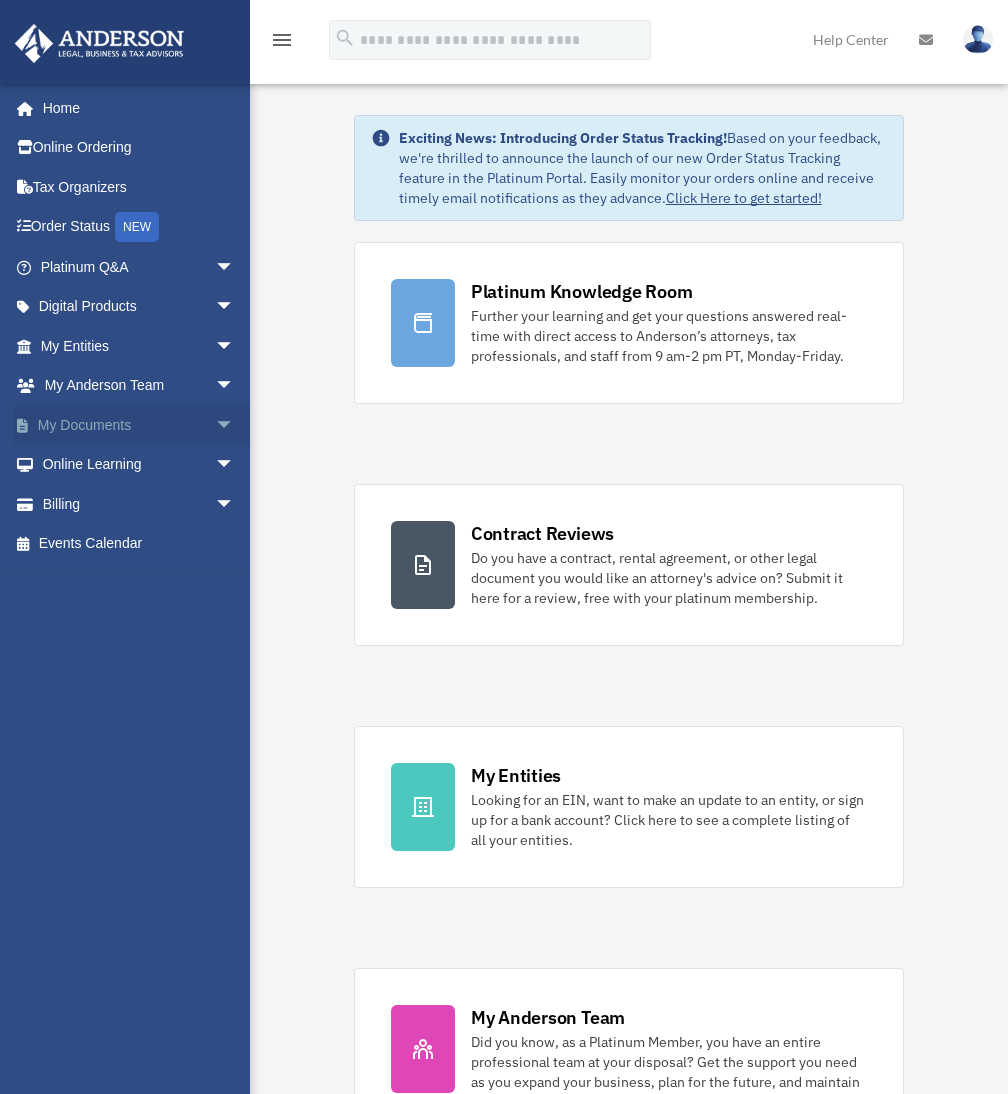 click on "arrow_drop_down" at bounding box center (235, 425) 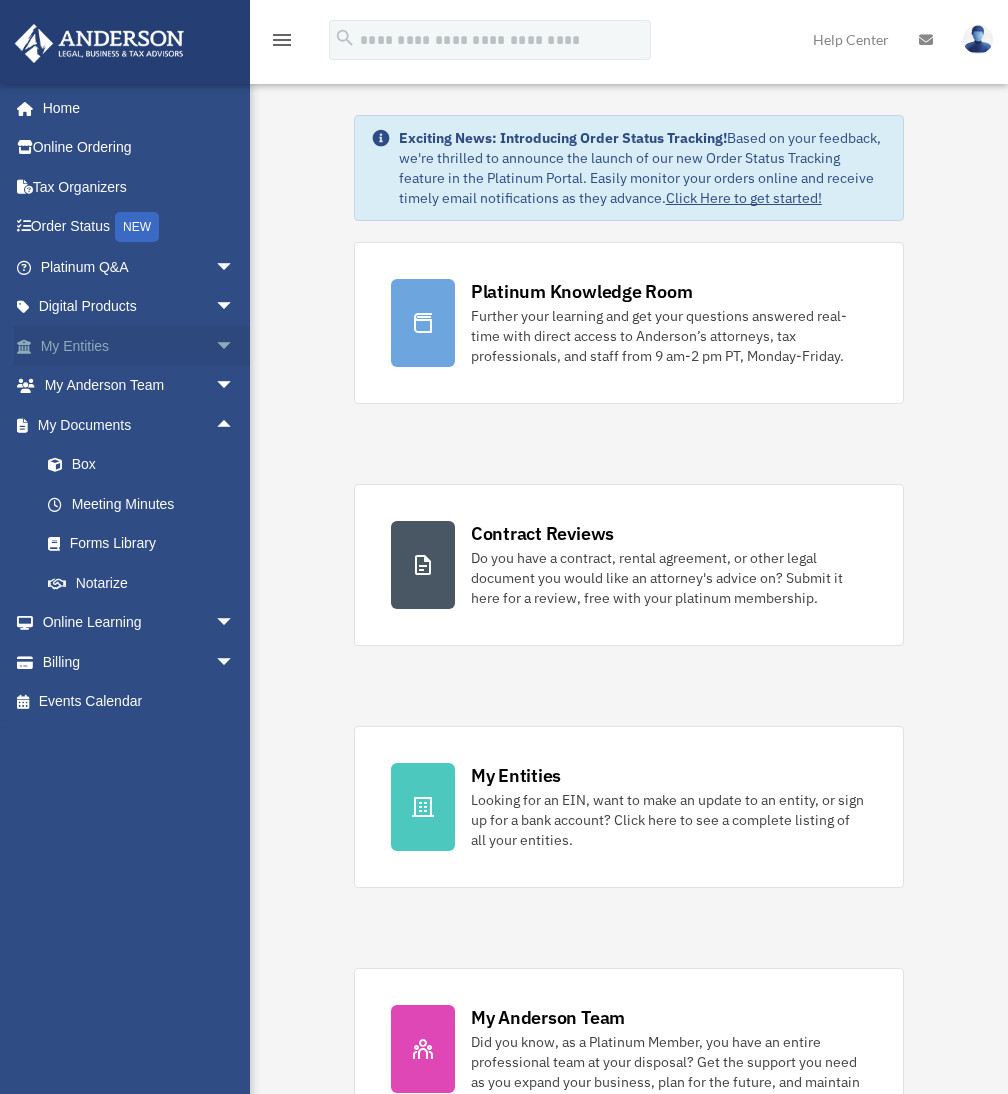click on "My Entities arrow_drop_down" at bounding box center [139, 346] 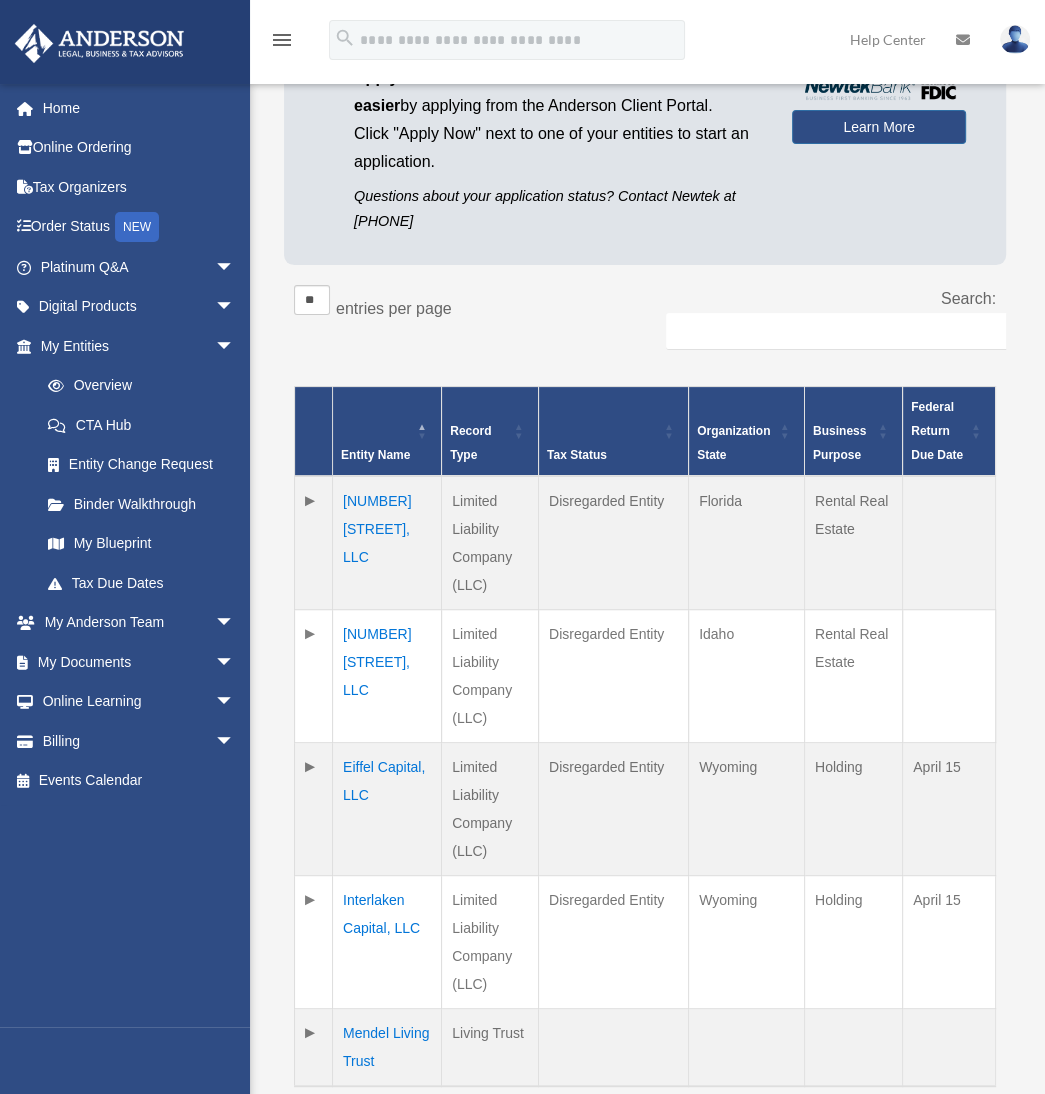 scroll, scrollTop: 200, scrollLeft: 0, axis: vertical 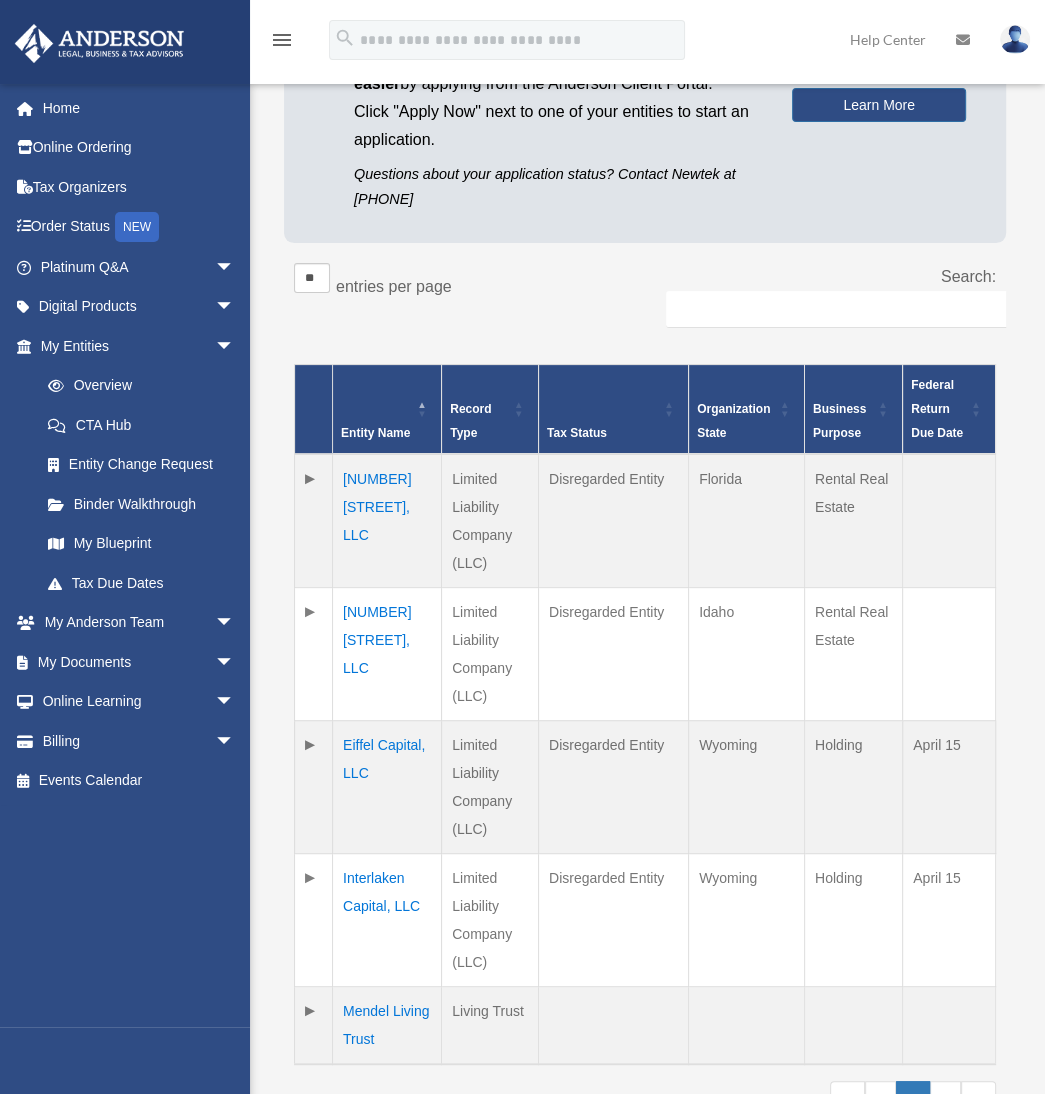 click on "Eiffel Capital, LLC" at bounding box center [387, 787] 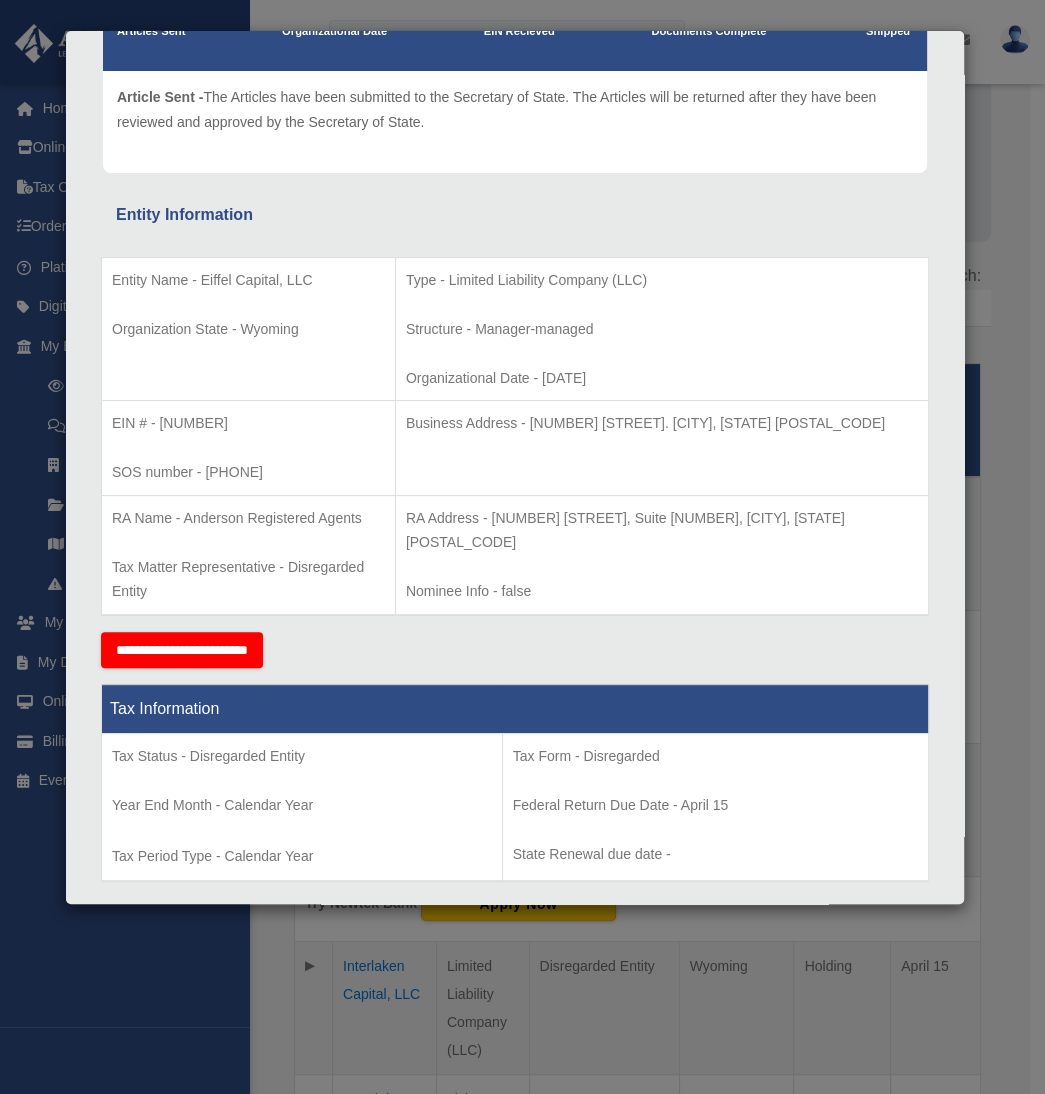 scroll, scrollTop: 200, scrollLeft: 0, axis: vertical 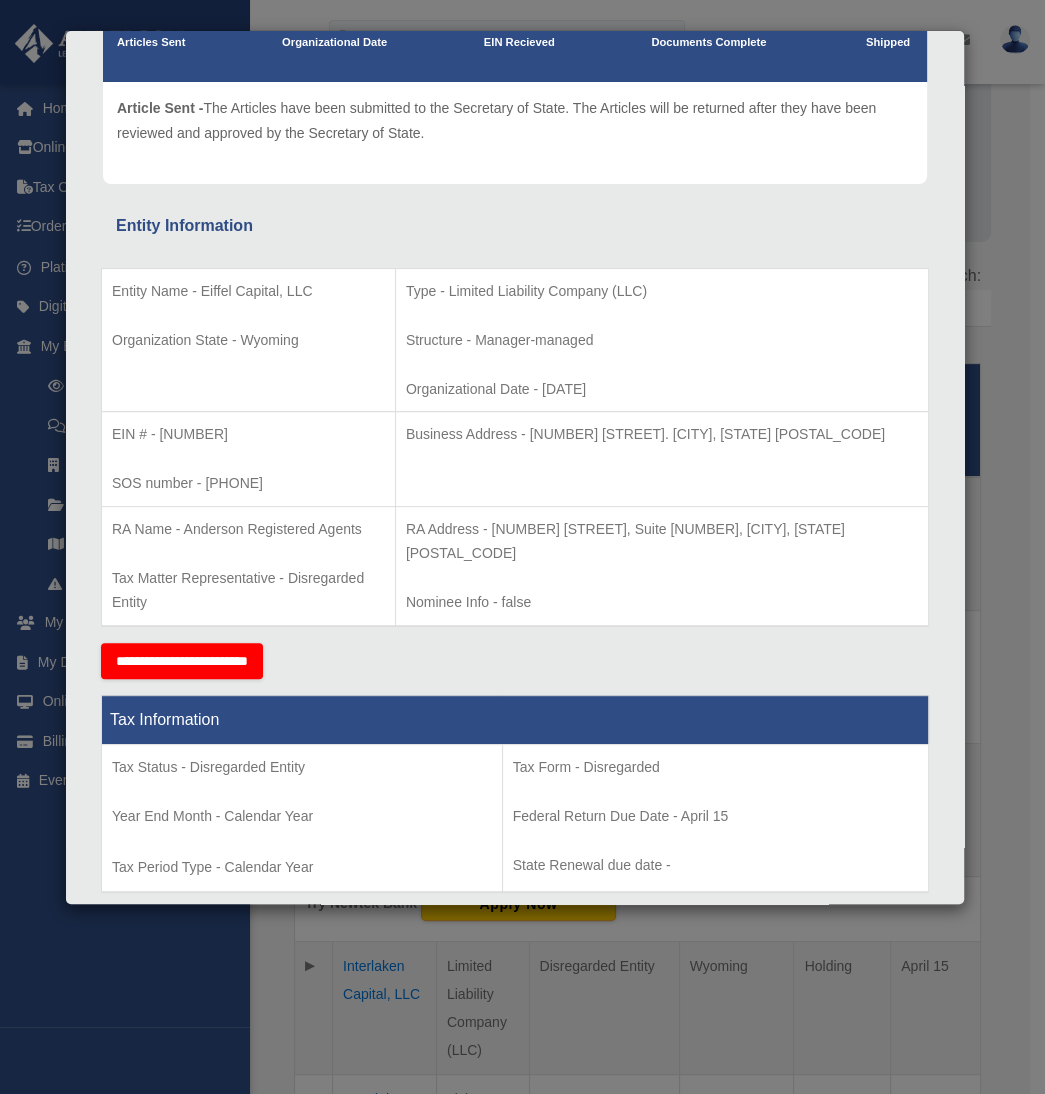 click on "EIN # - 93-2824019" at bounding box center [248, 434] 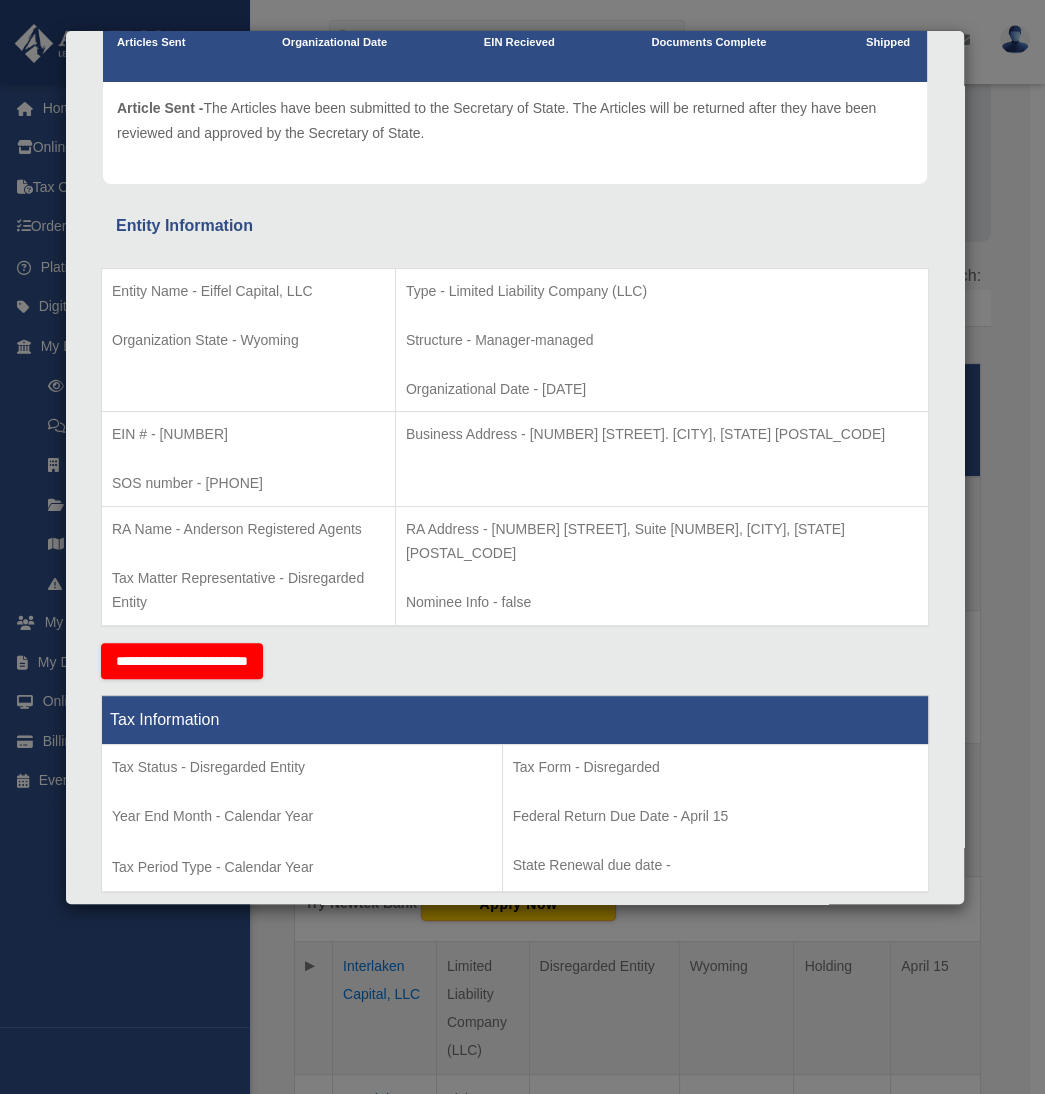 copy on "93-2824019" 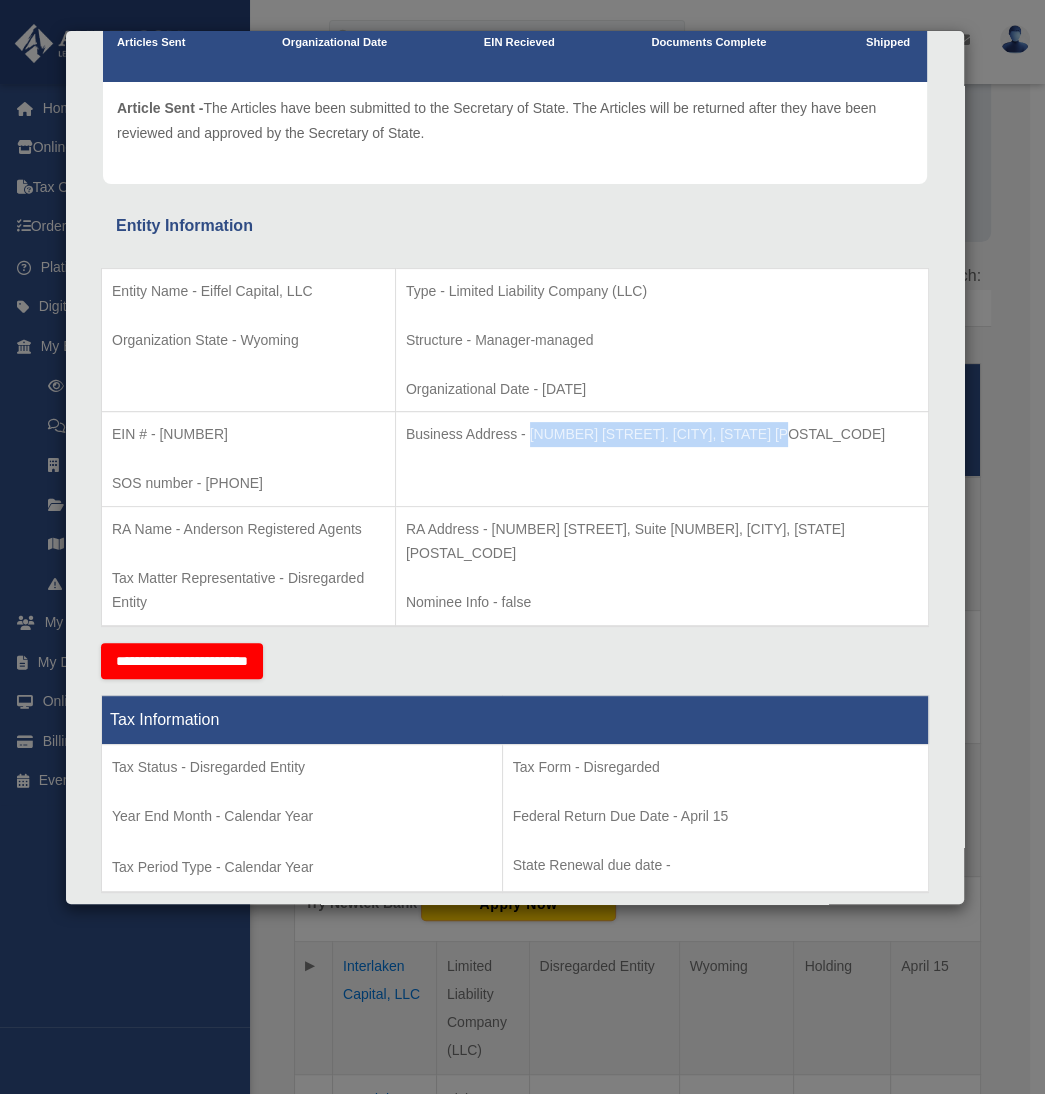 drag, startPoint x: 572, startPoint y: 430, endPoint x: 824, endPoint y: 438, distance: 252.12695 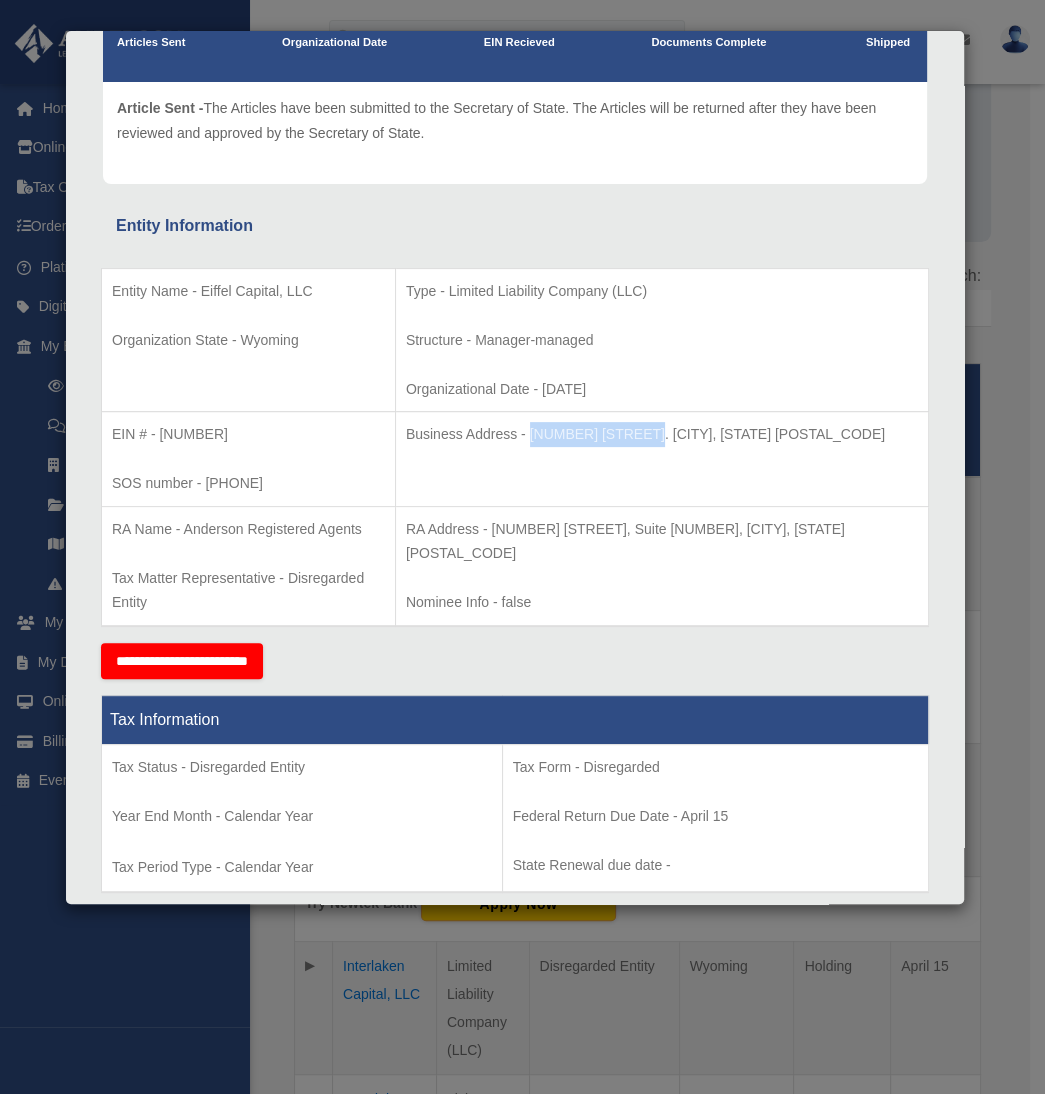 drag, startPoint x: 569, startPoint y: 430, endPoint x: 680, endPoint y: 430, distance: 111 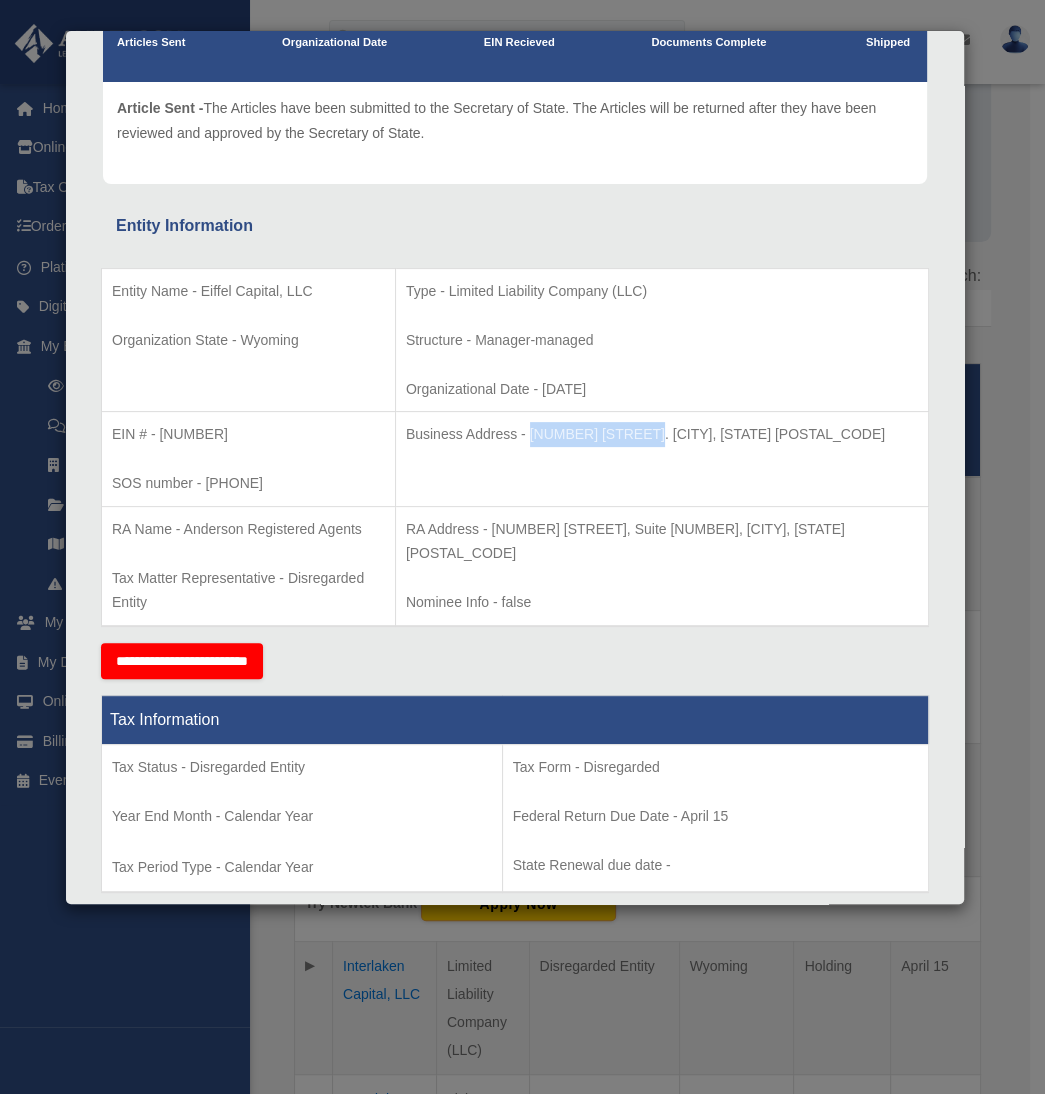 copy on "1718 Capitol Ave." 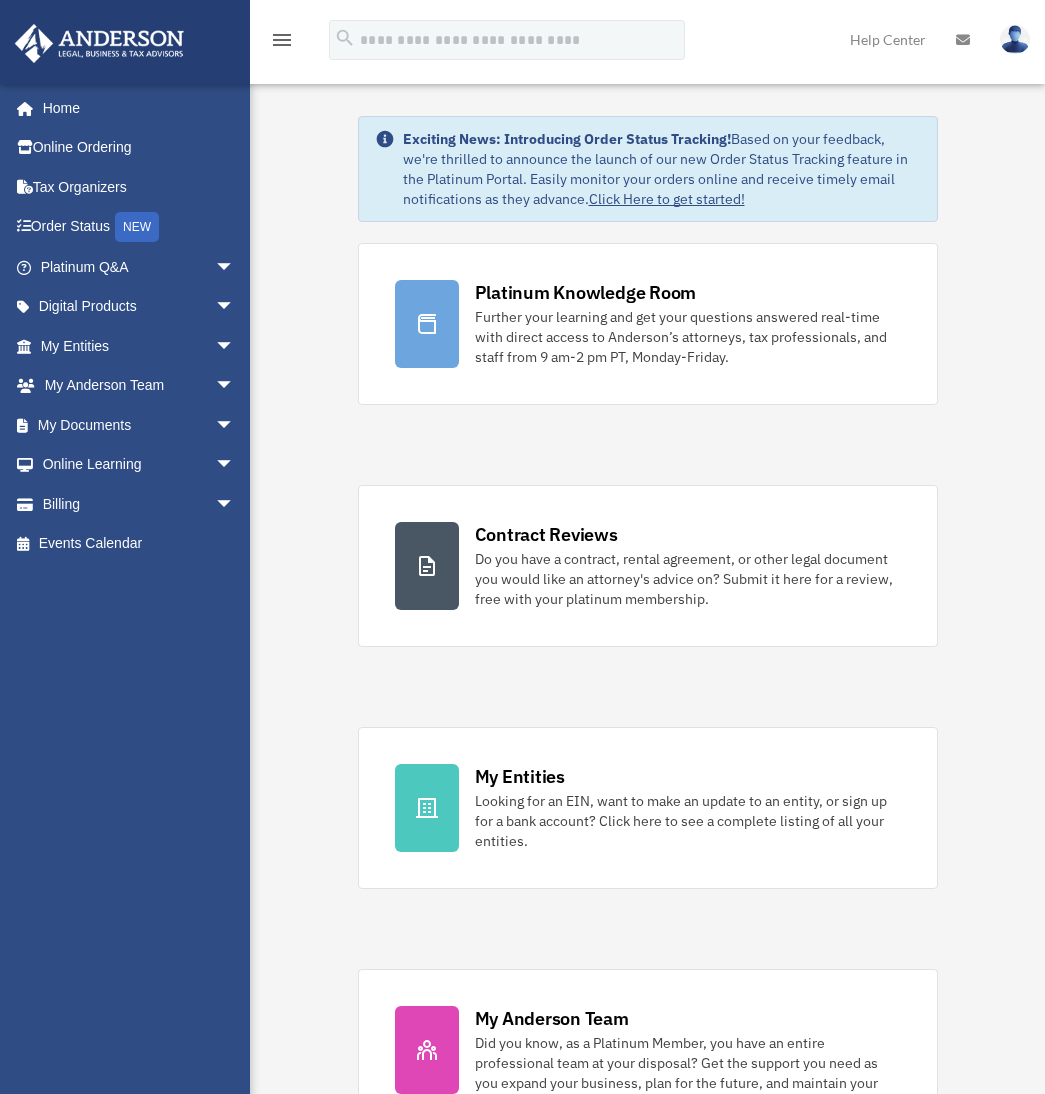 scroll, scrollTop: 0, scrollLeft: 0, axis: both 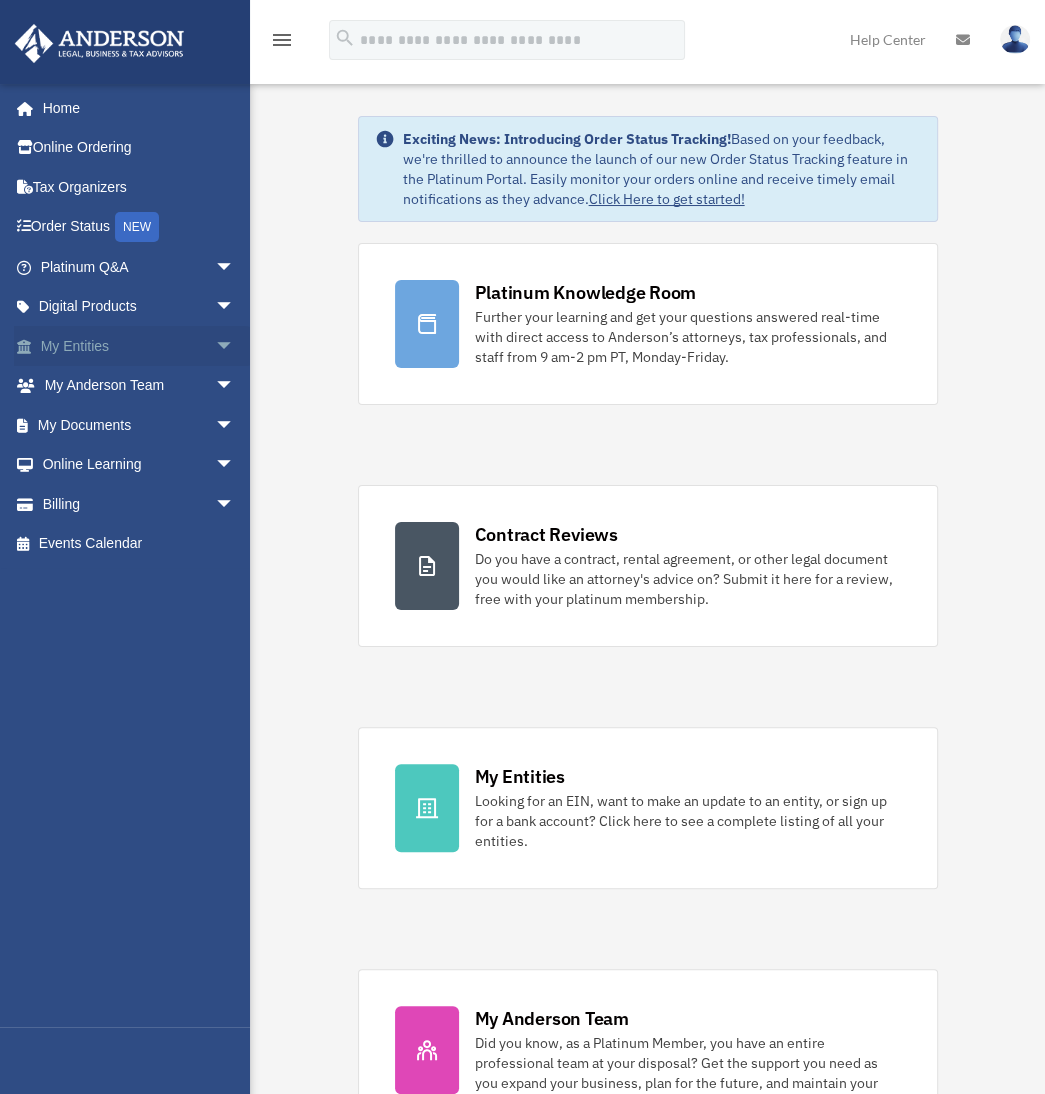 click on "My Entities arrow_drop_down" at bounding box center (139, 346) 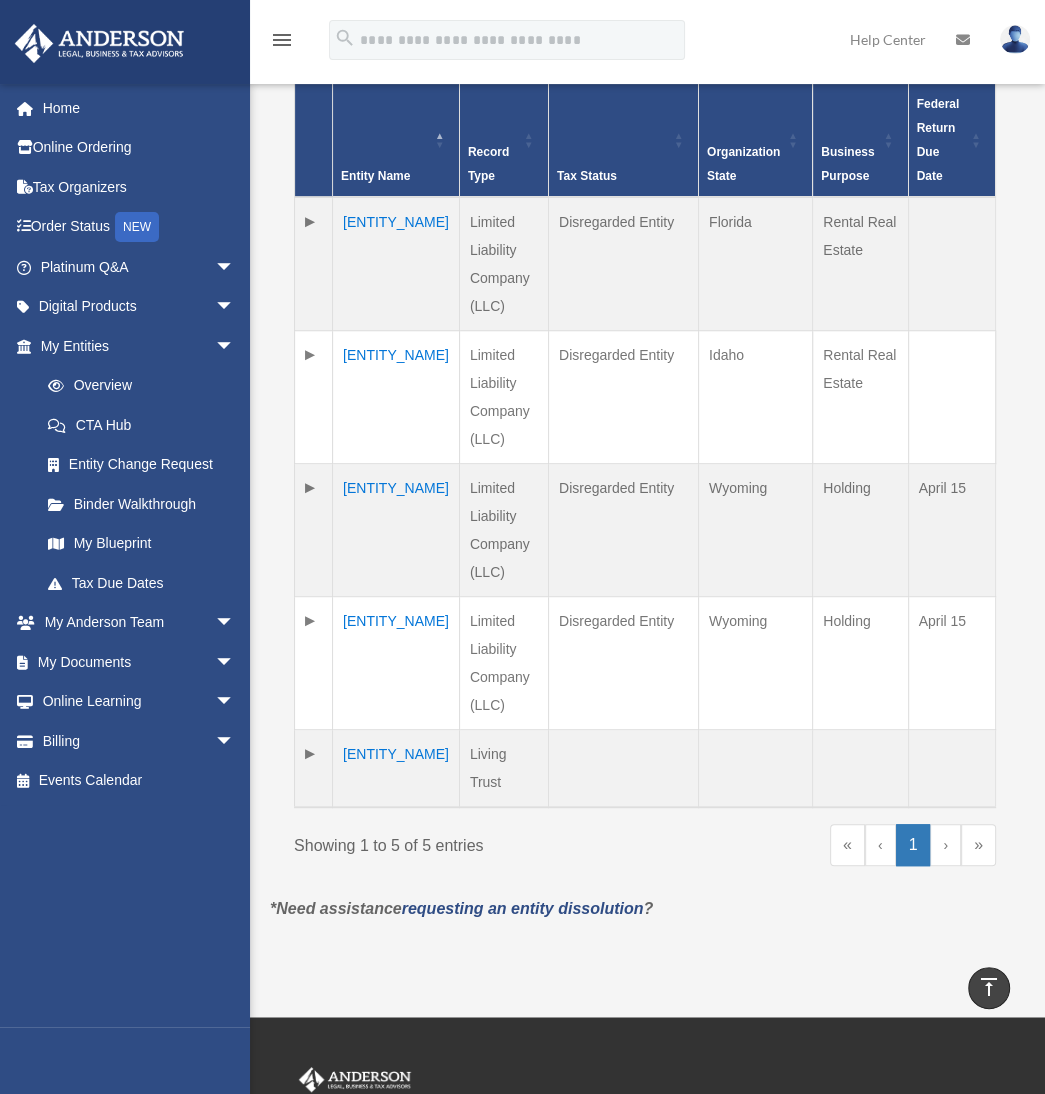 scroll, scrollTop: 400, scrollLeft: 0, axis: vertical 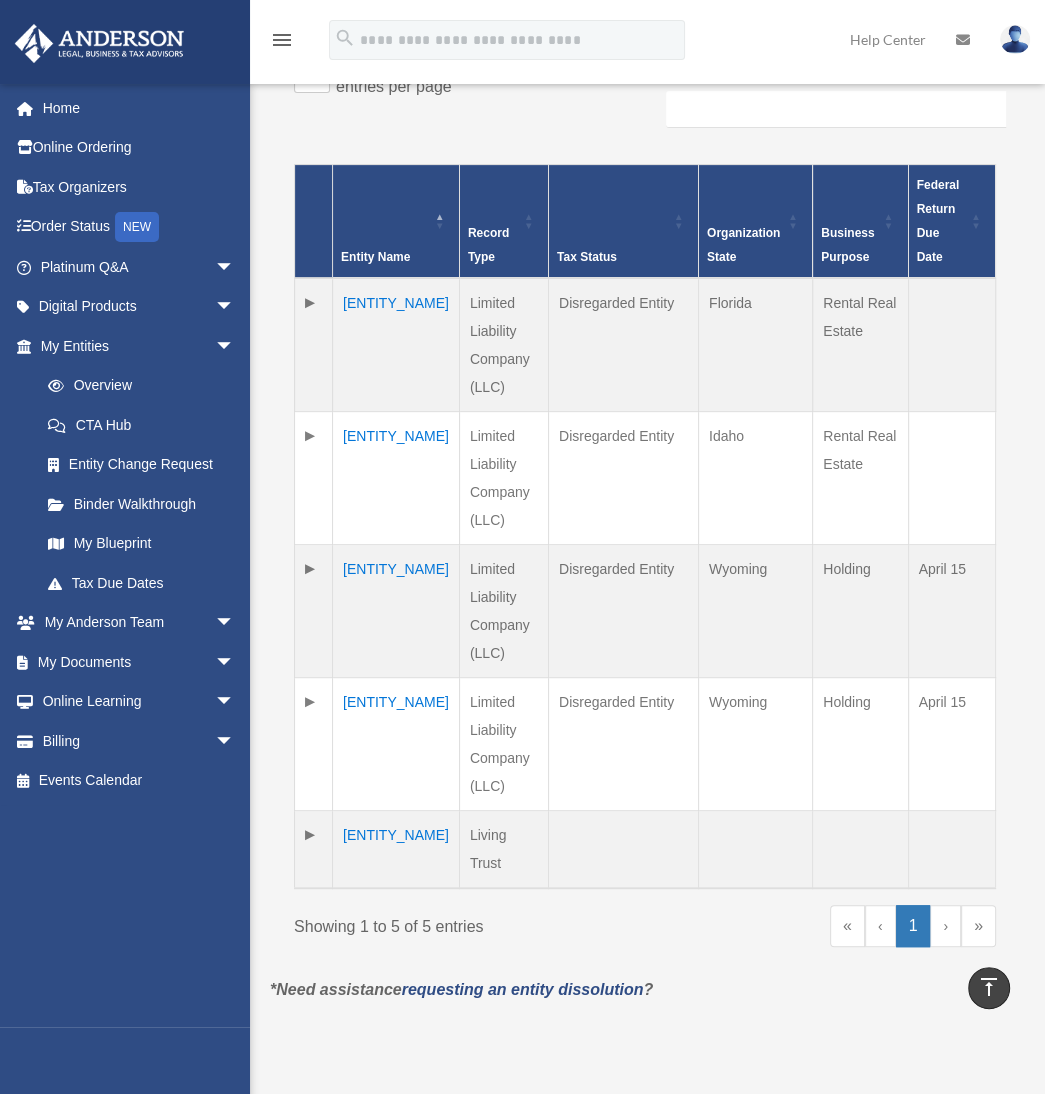 click on "3205 Orange Grove, LLC" at bounding box center [396, 345] 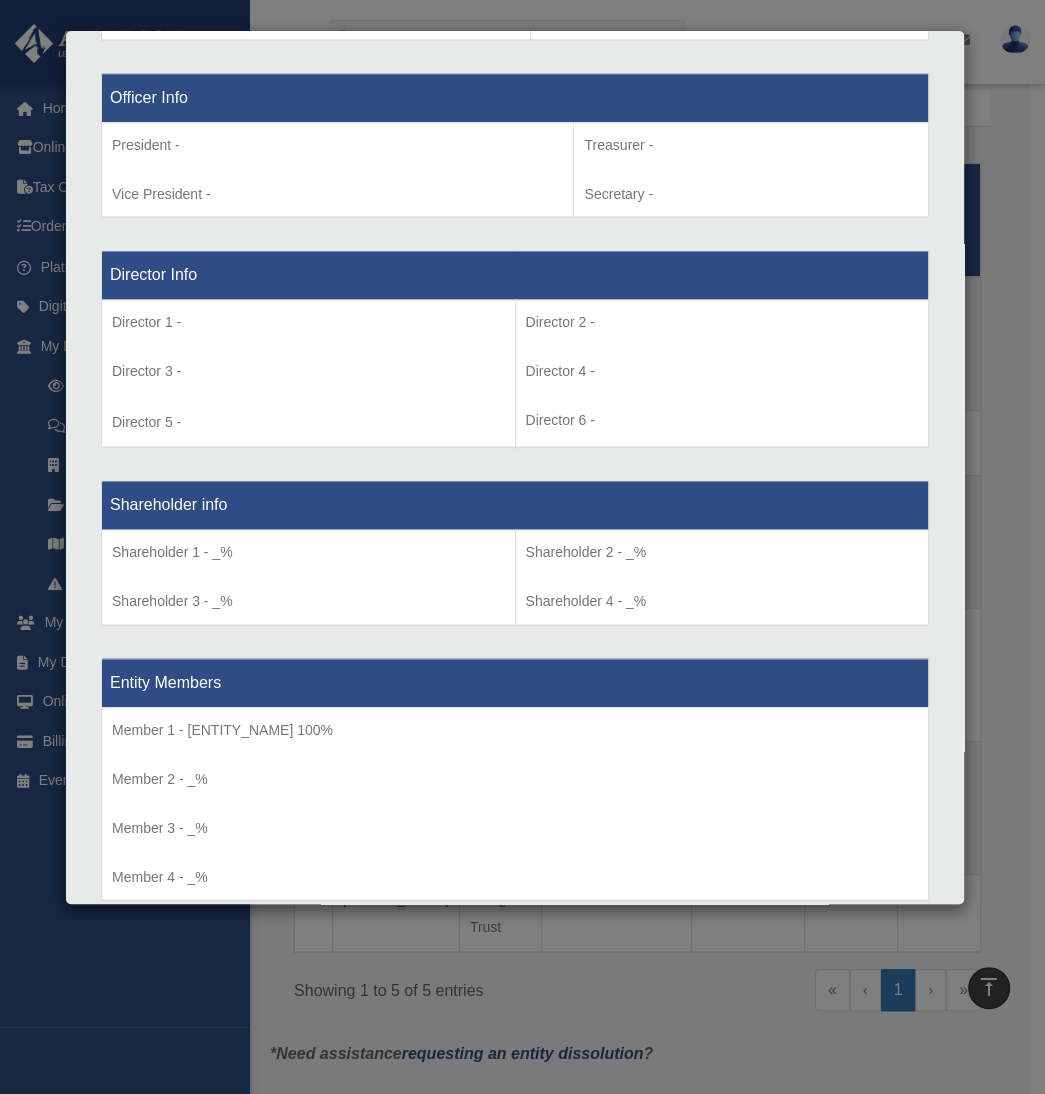 scroll, scrollTop: 1488, scrollLeft: 0, axis: vertical 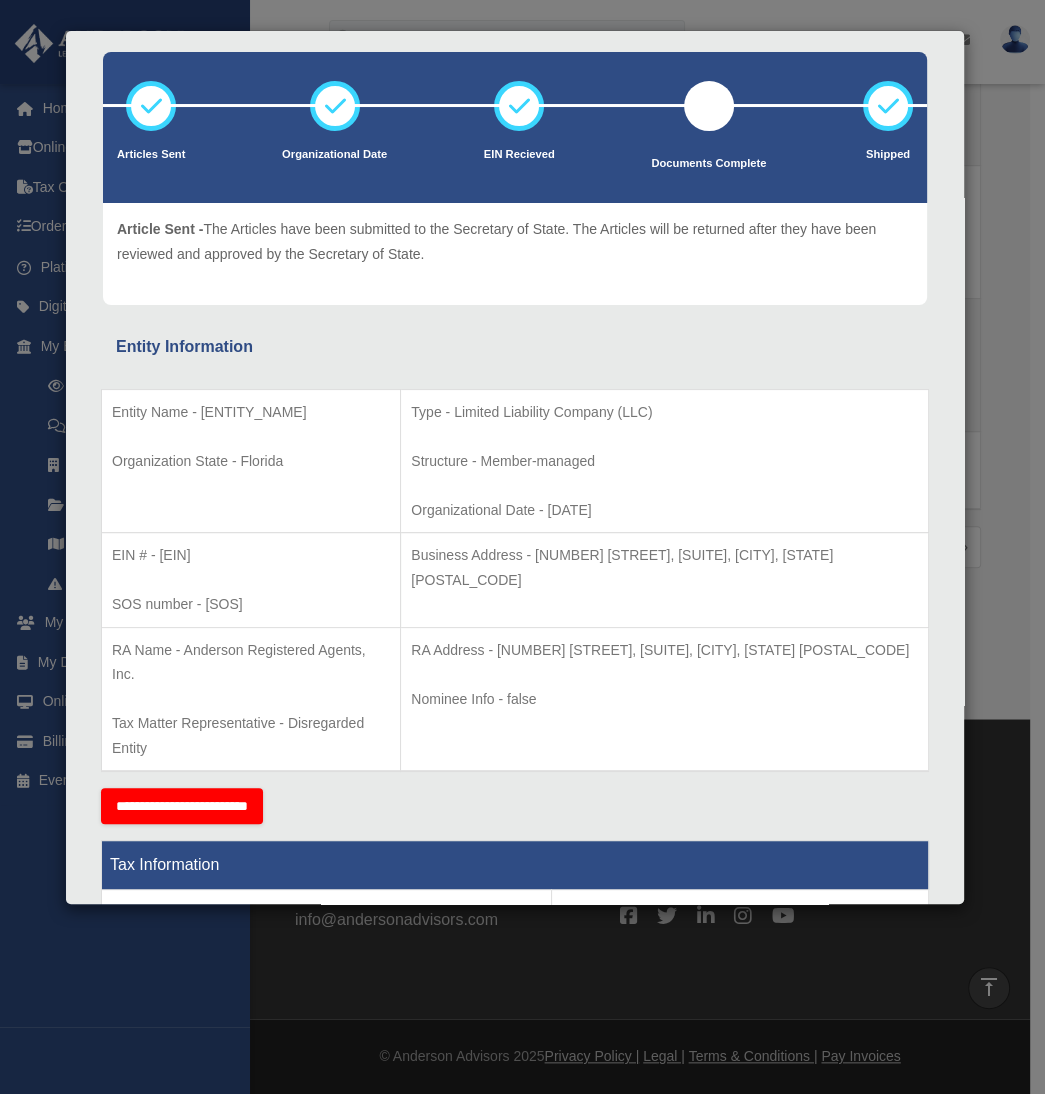 drag, startPoint x: 160, startPoint y: 553, endPoint x: 237, endPoint y: 539, distance: 78.26238 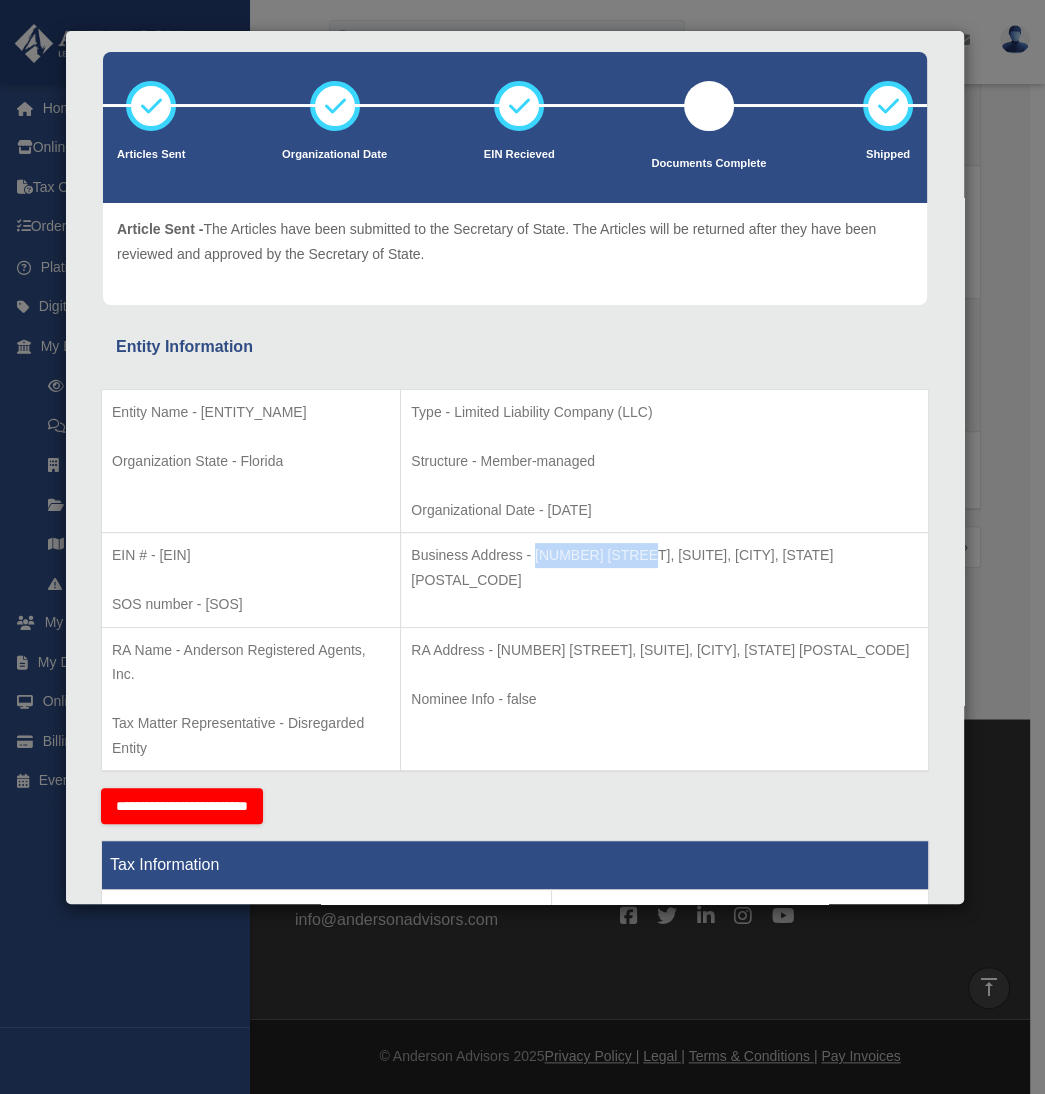 drag, startPoint x: 564, startPoint y: 550, endPoint x: 672, endPoint y: 550, distance: 108 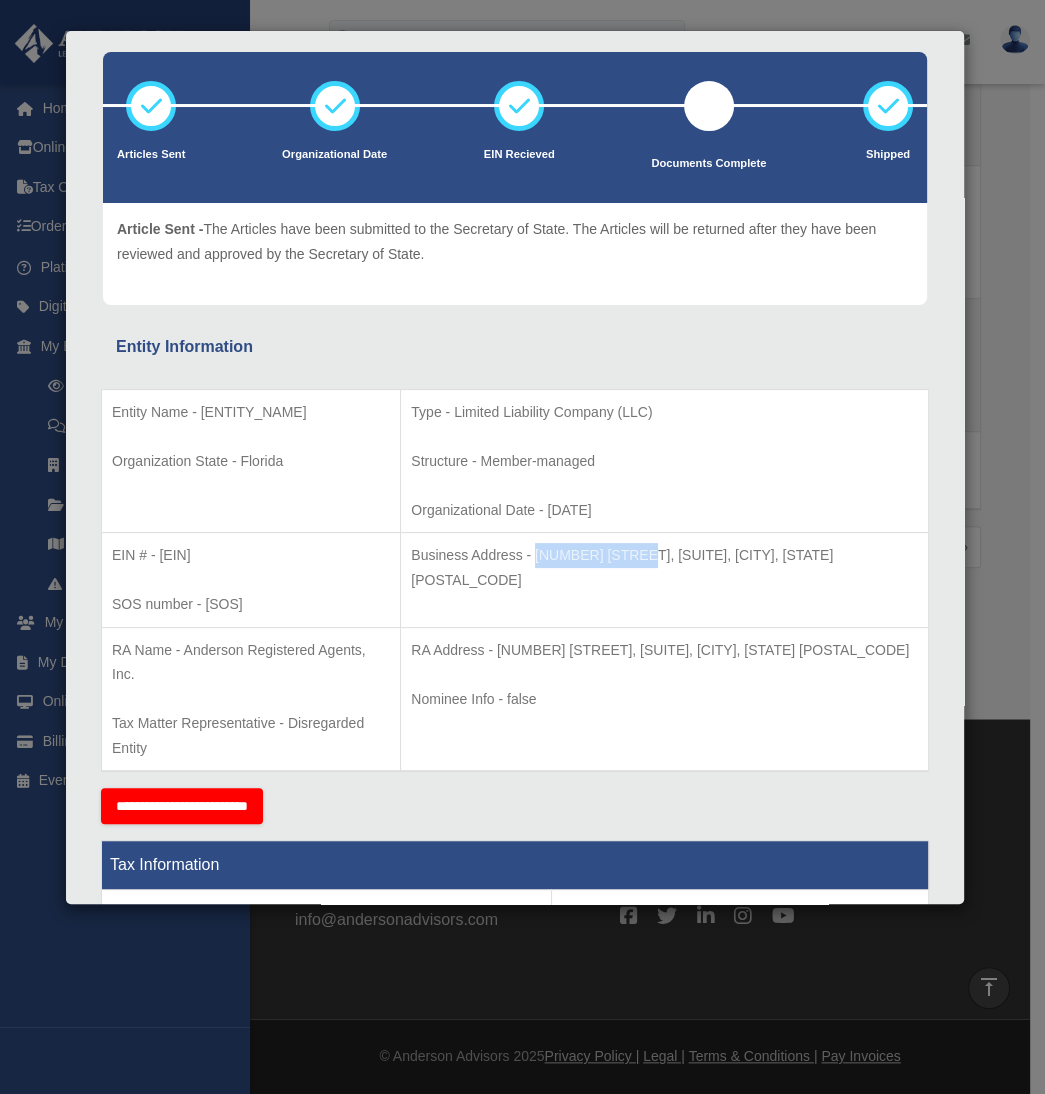 copy on "3225 McLeod Dr," 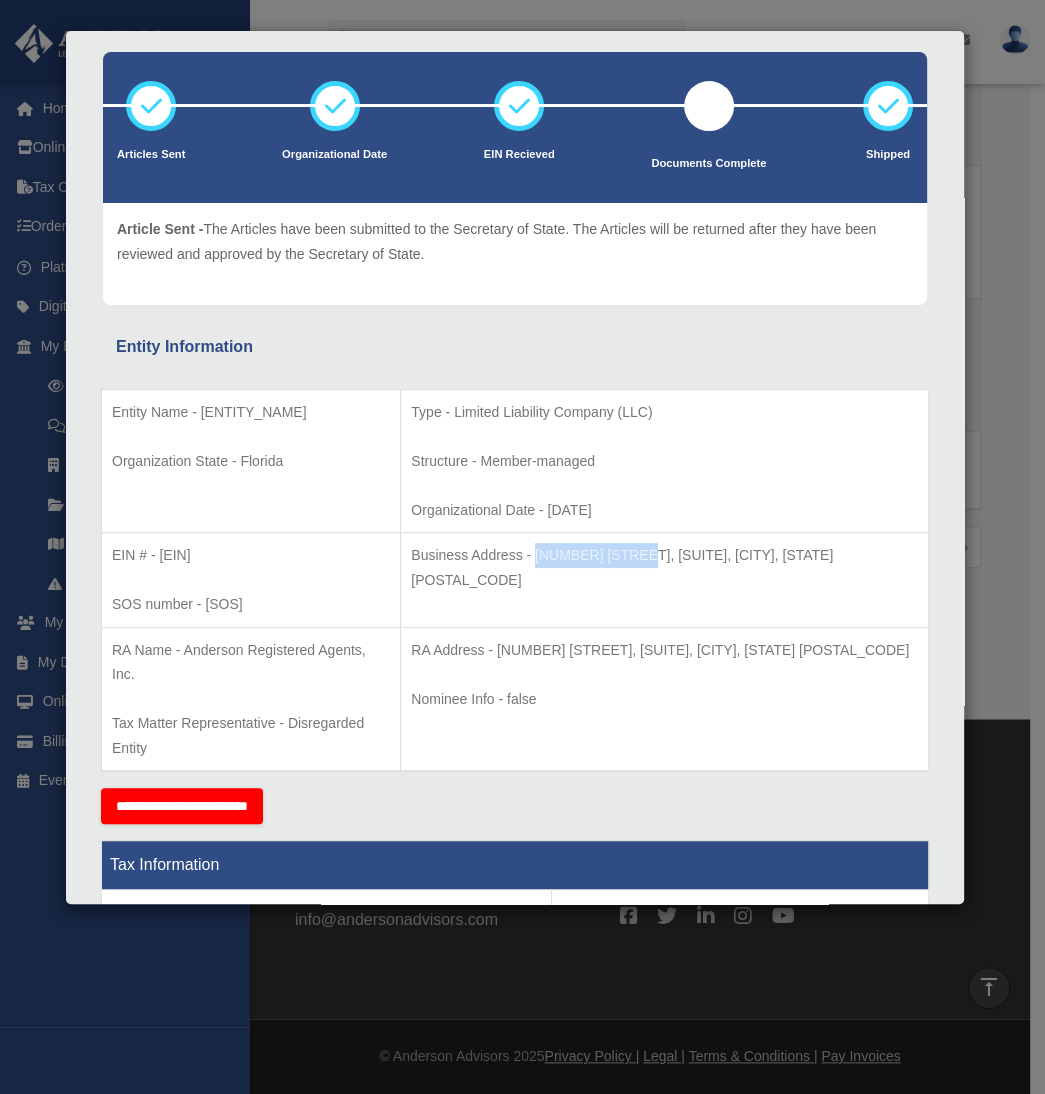 click on "Business Address - 3225 McLeod Dr, Suite 100, Las Vegas, NV 89121" at bounding box center [664, 567] 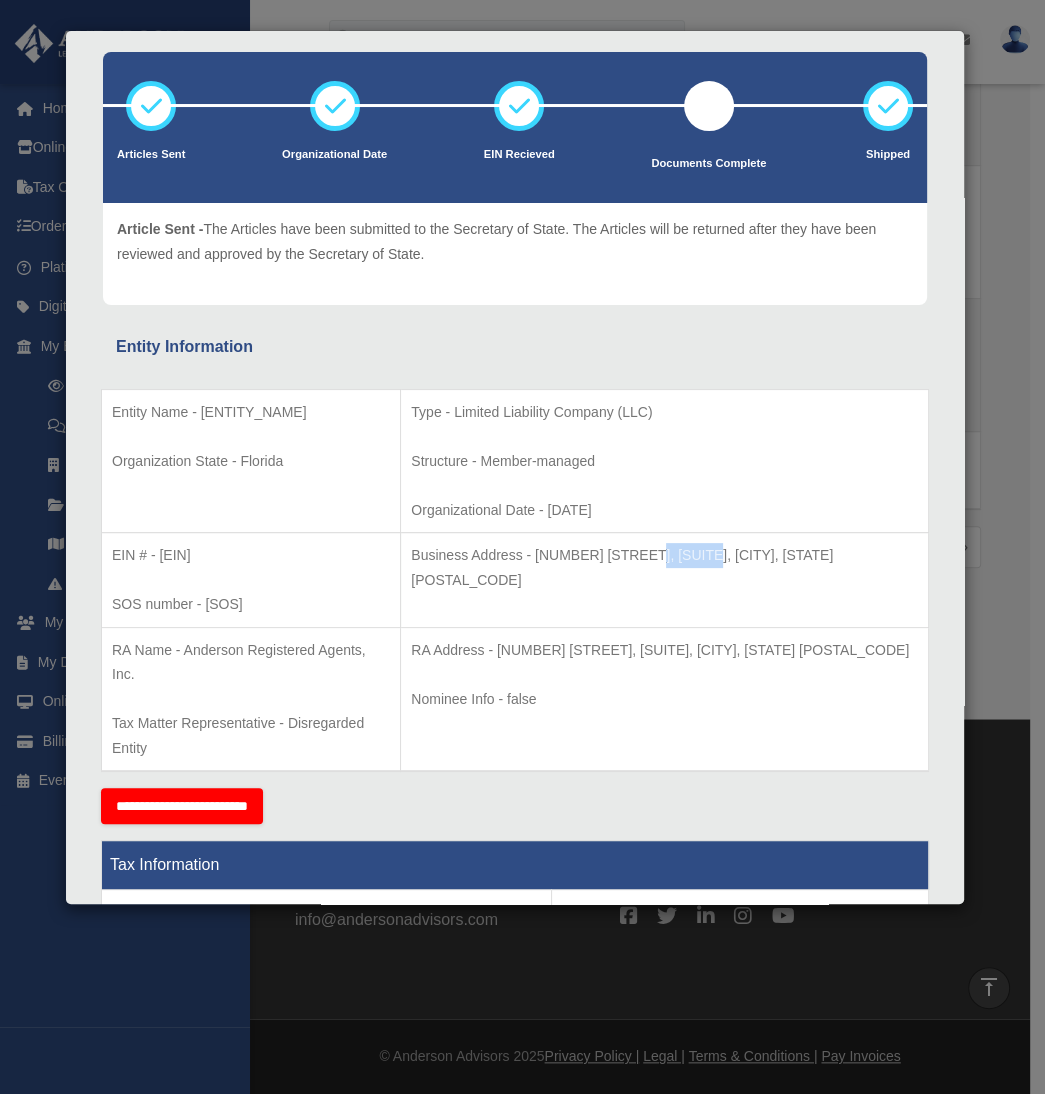 drag, startPoint x: 677, startPoint y: 546, endPoint x: 735, endPoint y: 547, distance: 58.00862 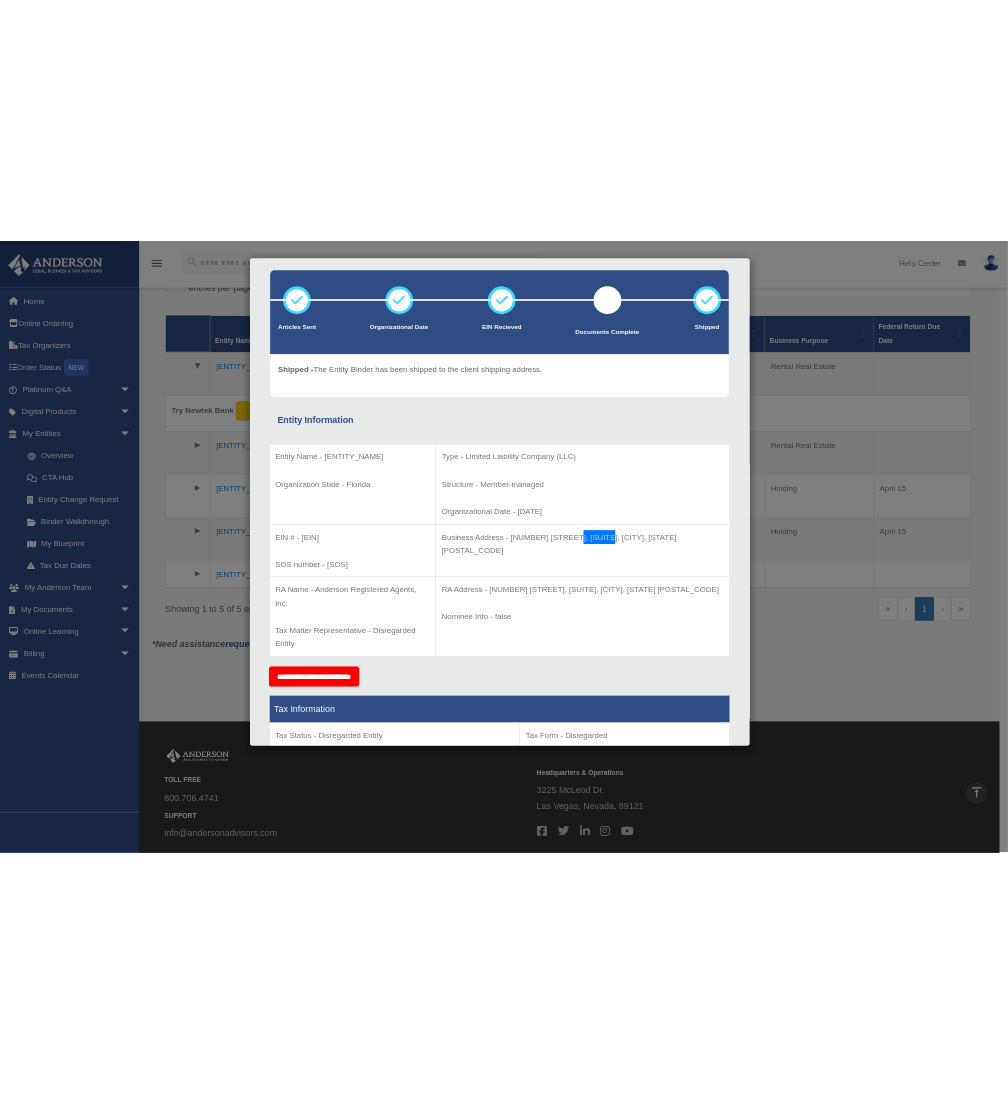 scroll, scrollTop: 376, scrollLeft: 0, axis: vertical 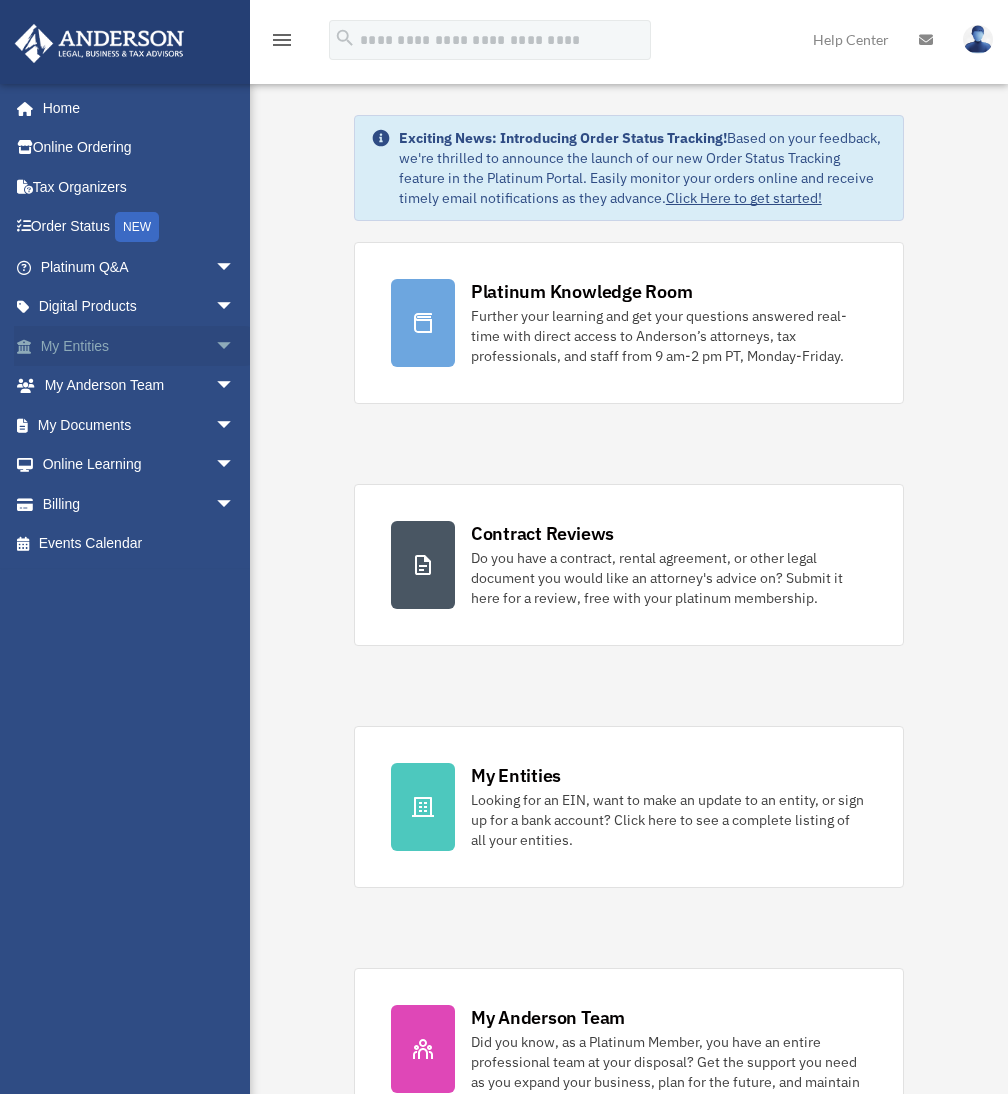 click on "My Entities arrow_drop_down" at bounding box center (139, 346) 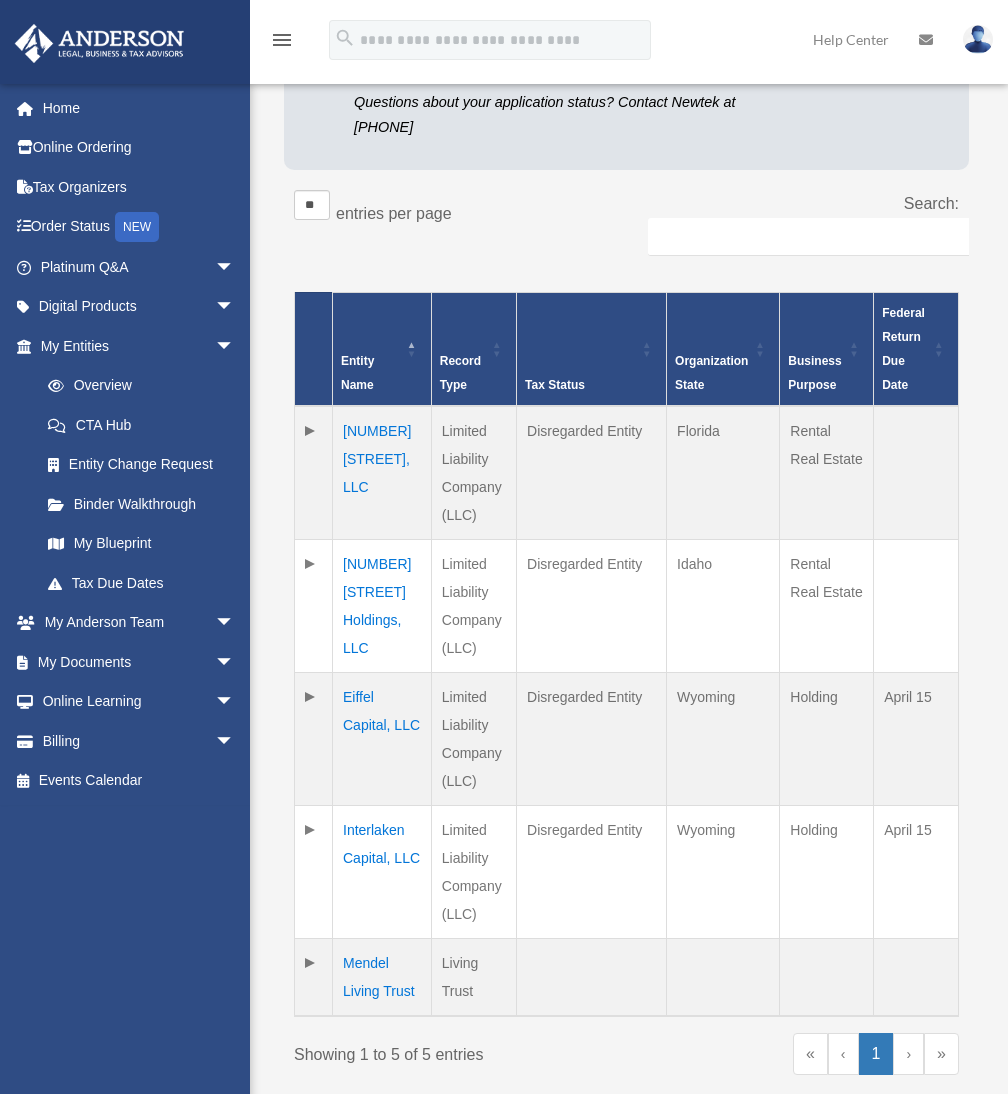 scroll, scrollTop: 300, scrollLeft: 0, axis: vertical 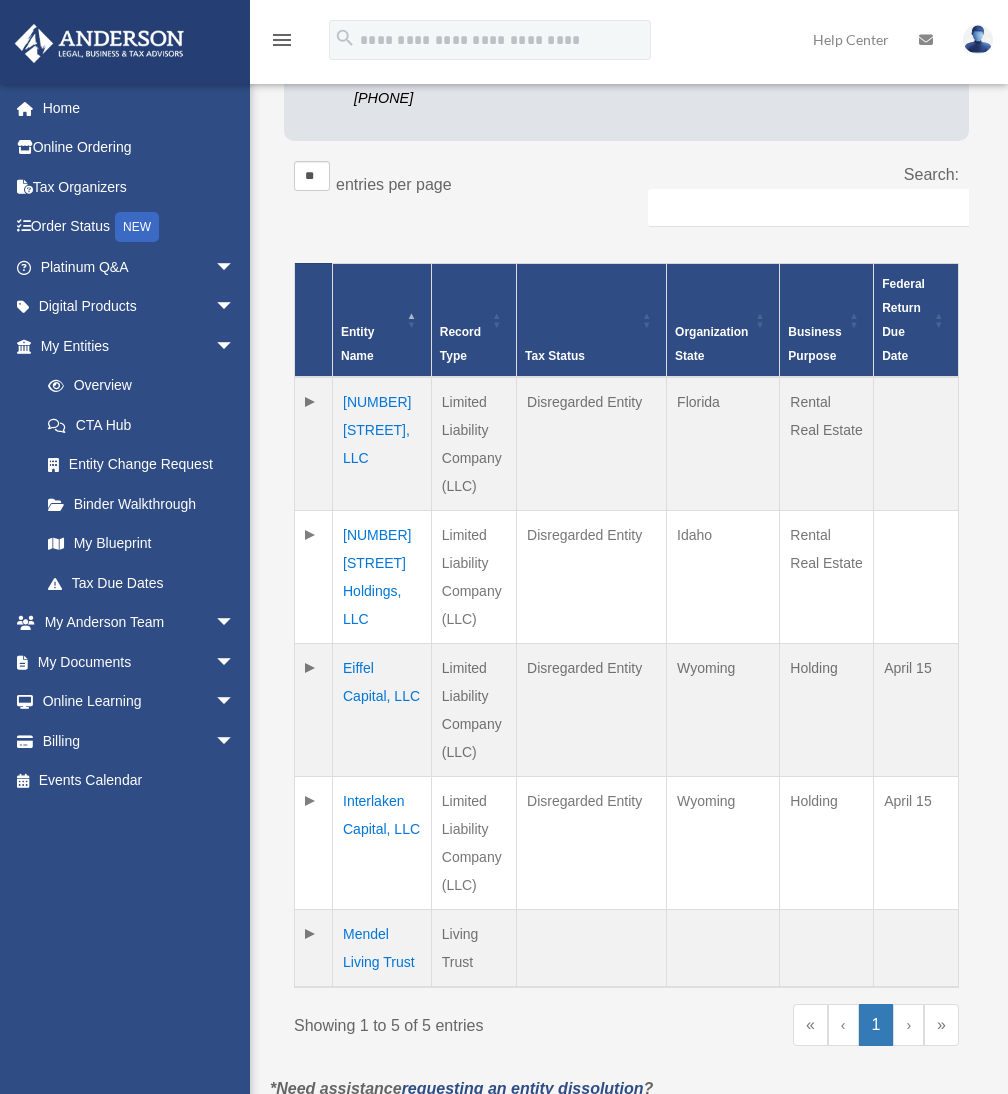 click on "[NUMBER] [STREET] Holdings, LLC" at bounding box center (382, 576) 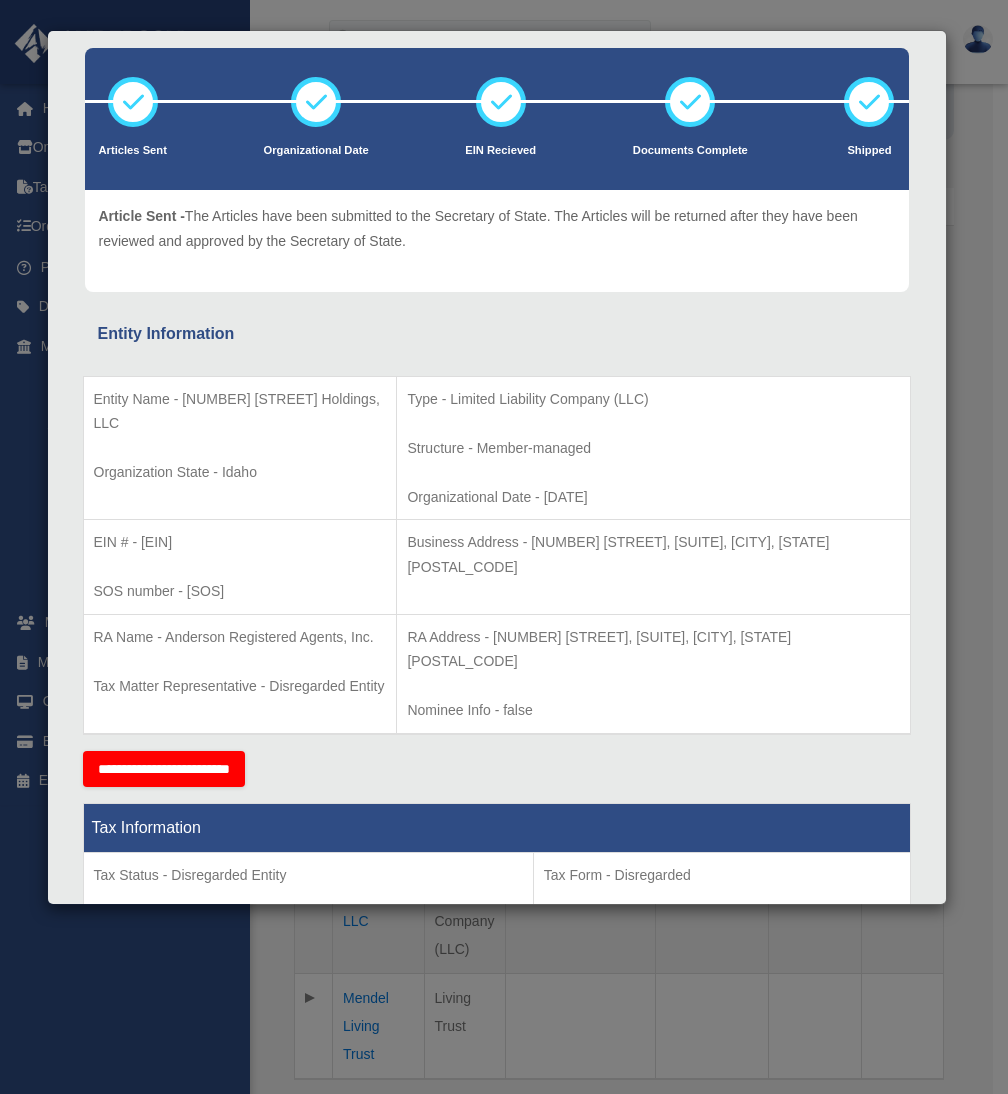 scroll, scrollTop: 100, scrollLeft: 0, axis: vertical 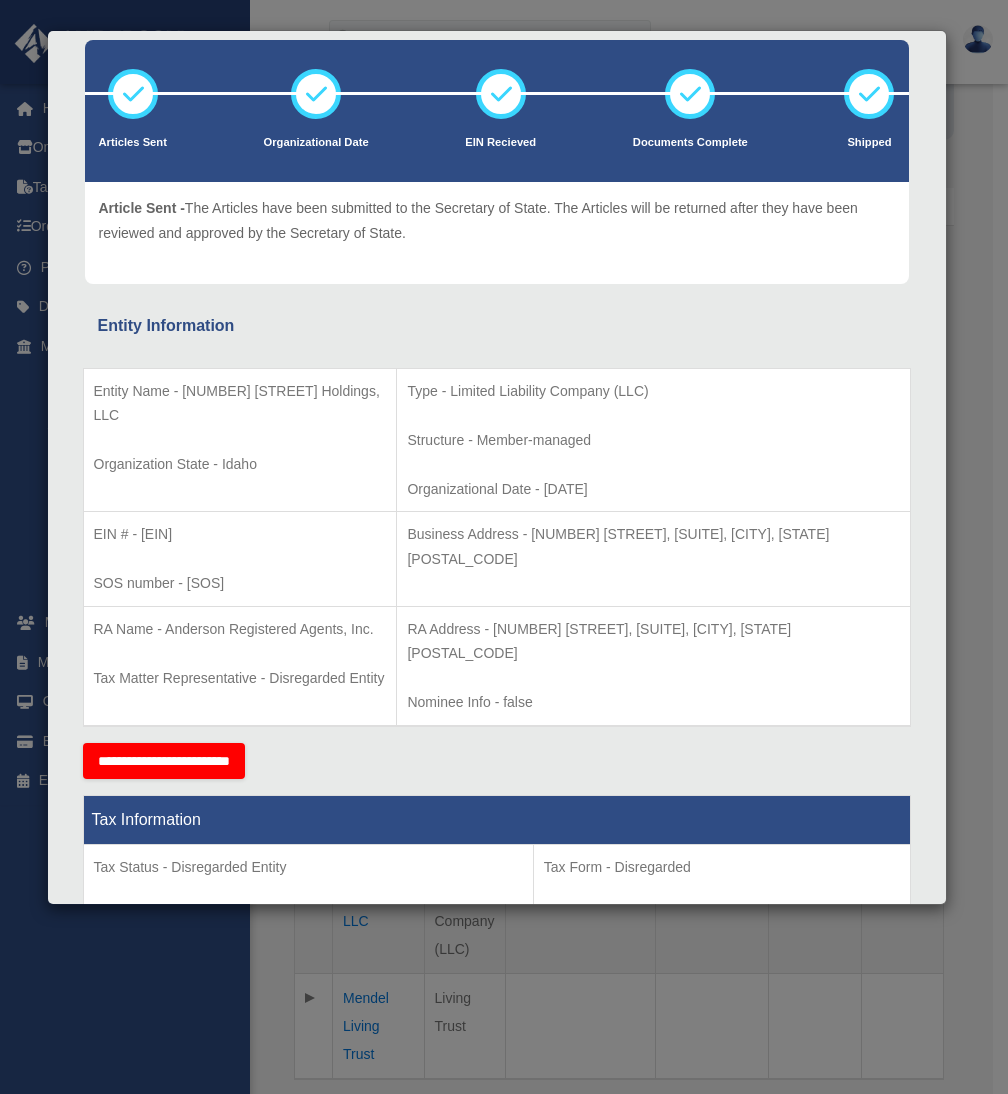 drag, startPoint x: 140, startPoint y: 529, endPoint x: 217, endPoint y: 529, distance: 77 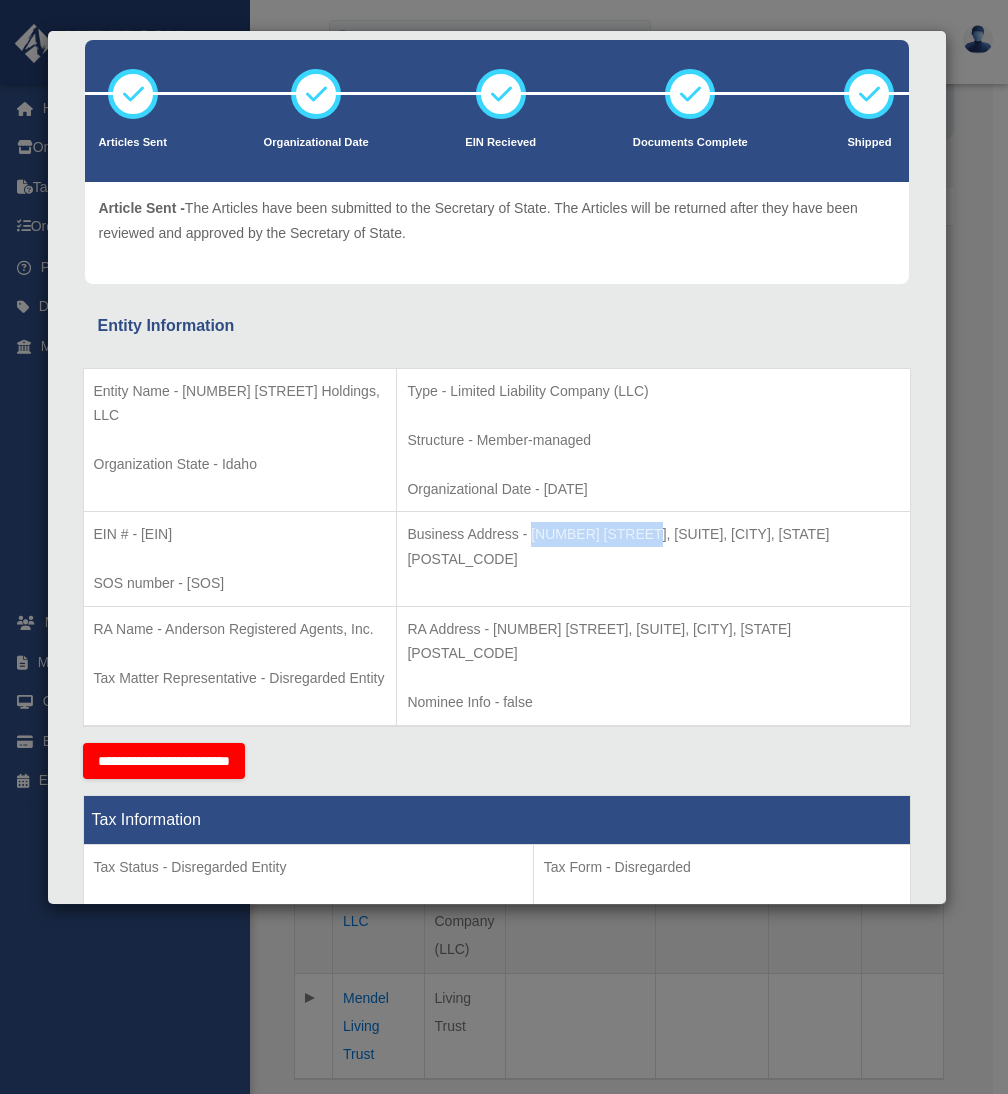 drag, startPoint x: 548, startPoint y: 538, endPoint x: 656, endPoint y: 529, distance: 108.37435 